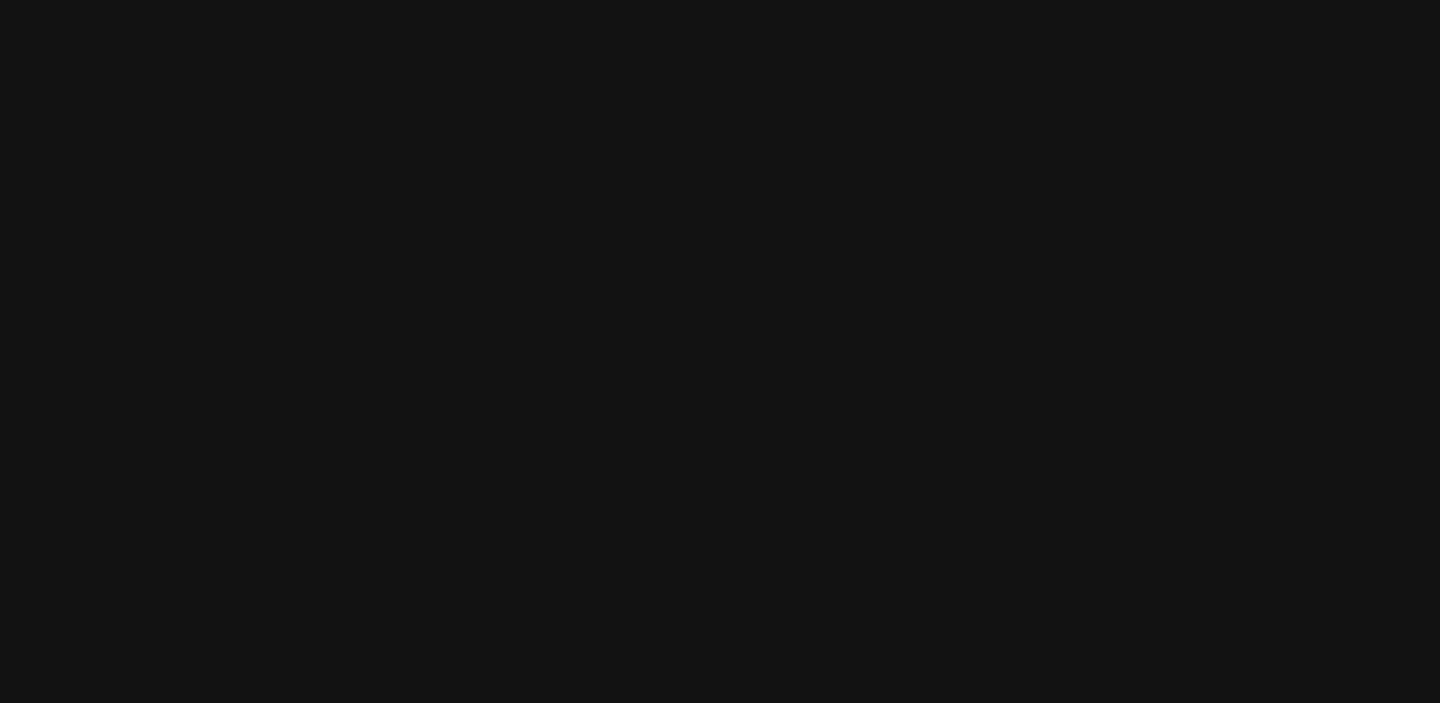 scroll, scrollTop: 0, scrollLeft: 0, axis: both 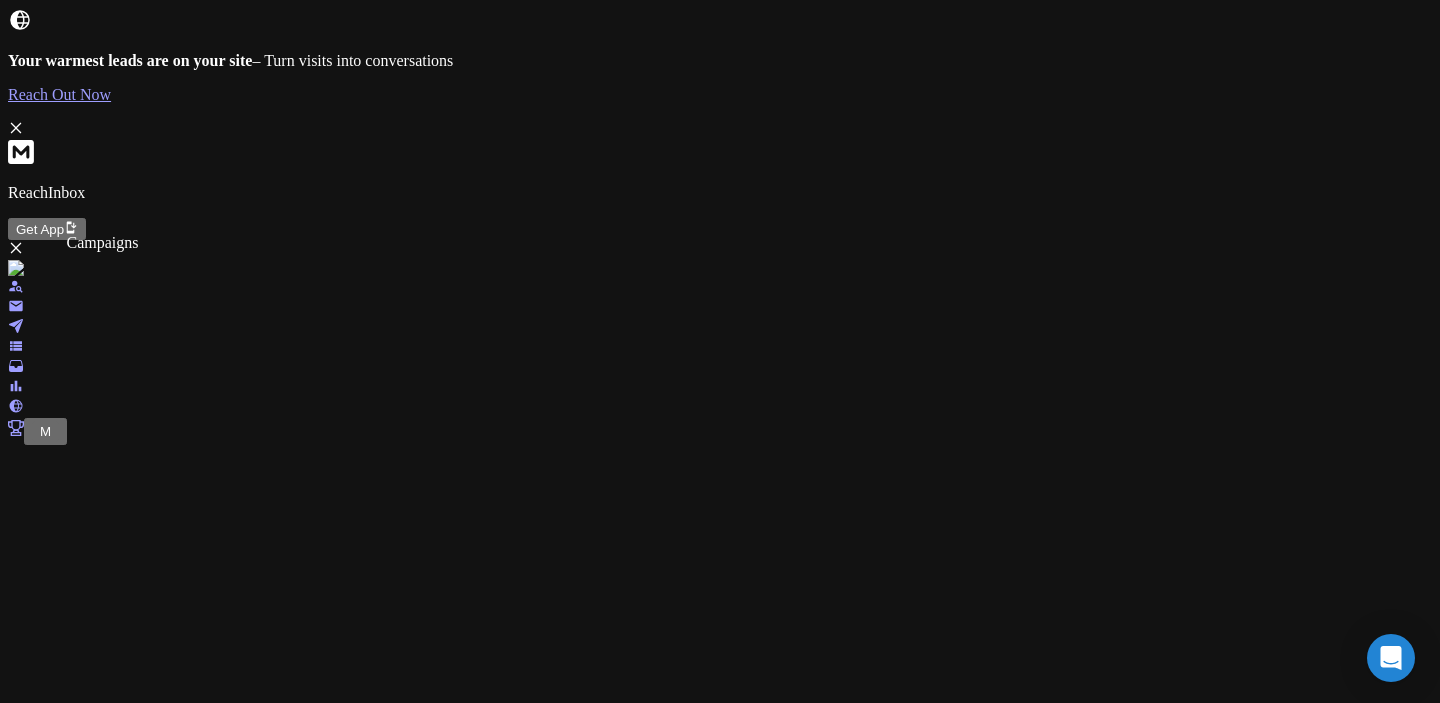 click 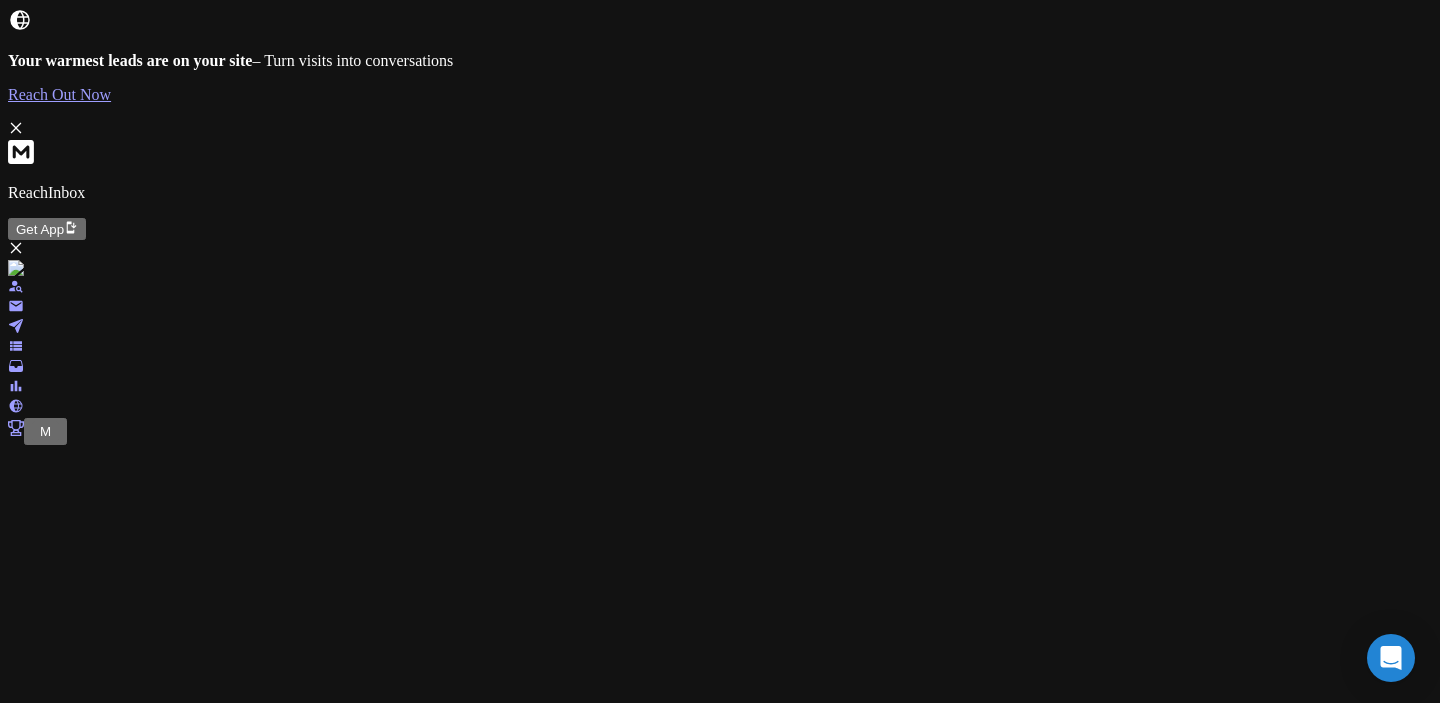 scroll, scrollTop: 917, scrollLeft: 0, axis: vertical 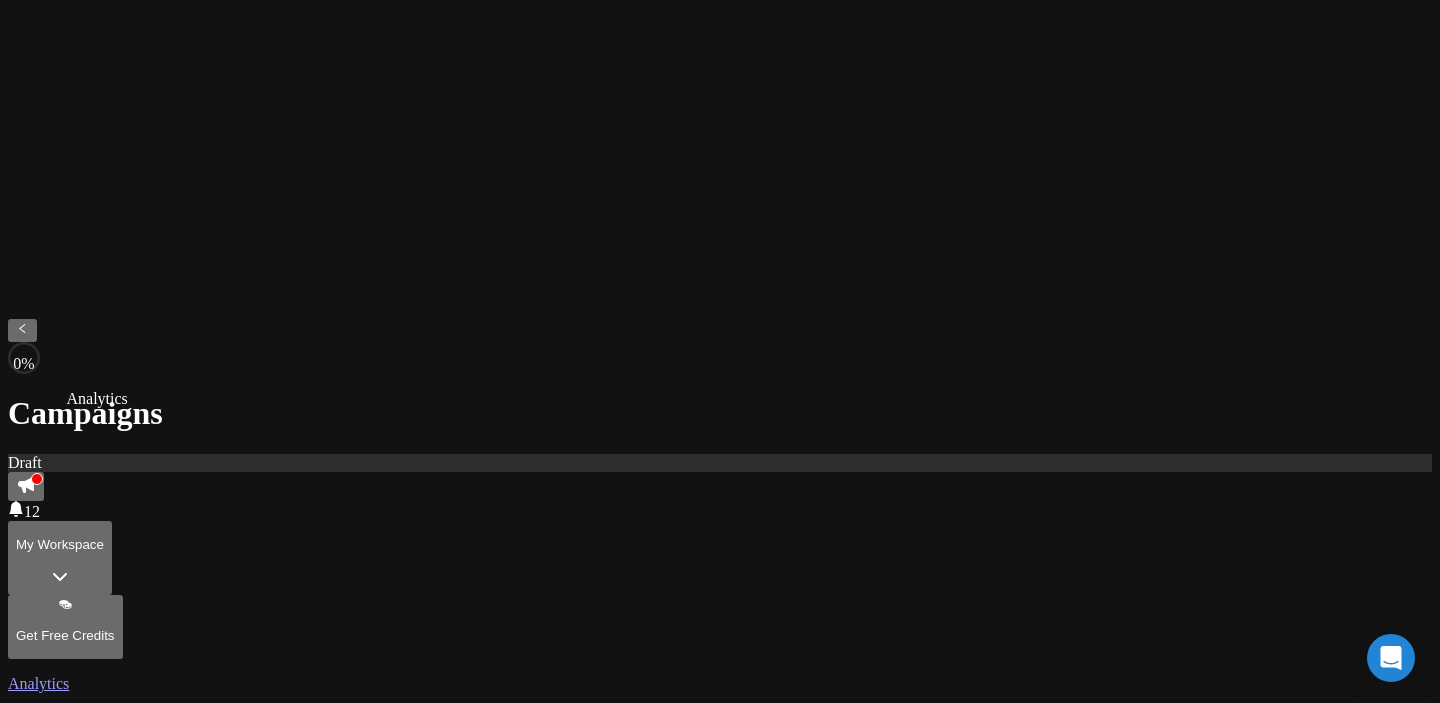 click 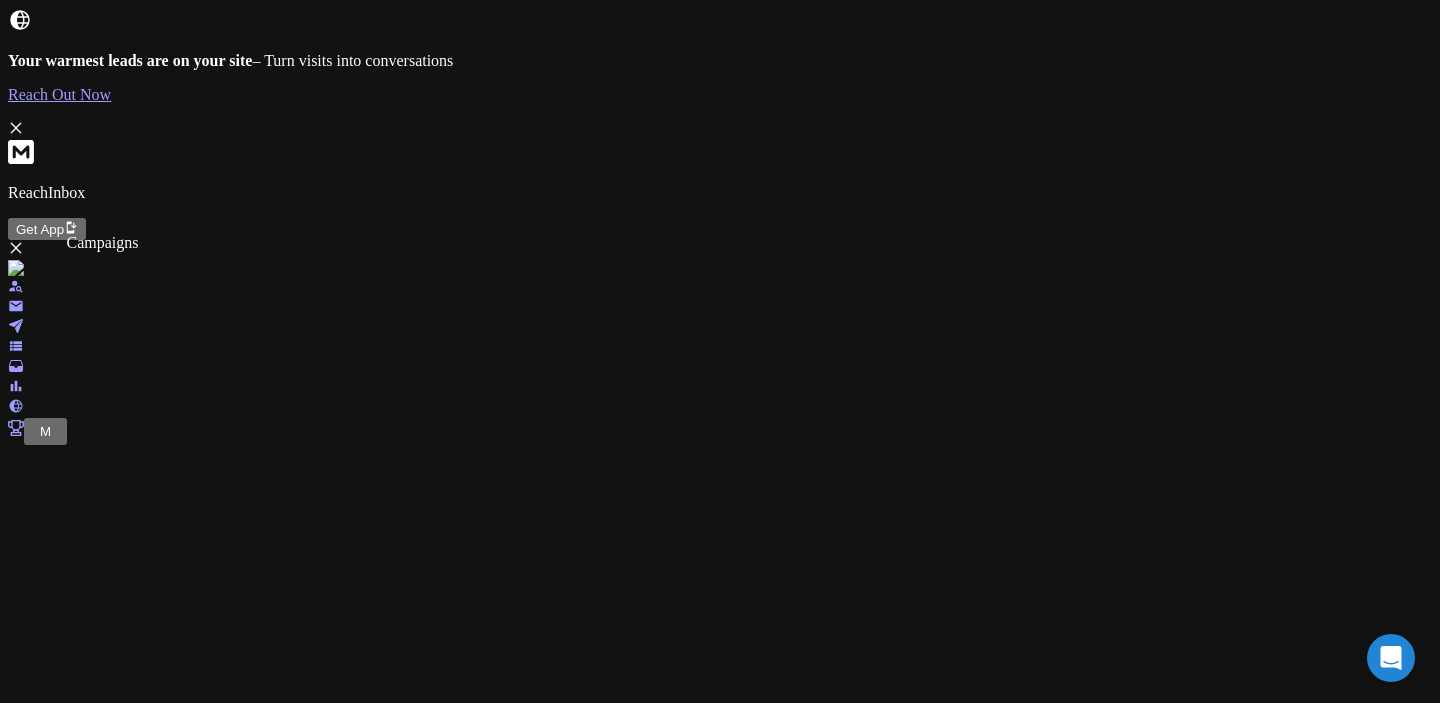 click 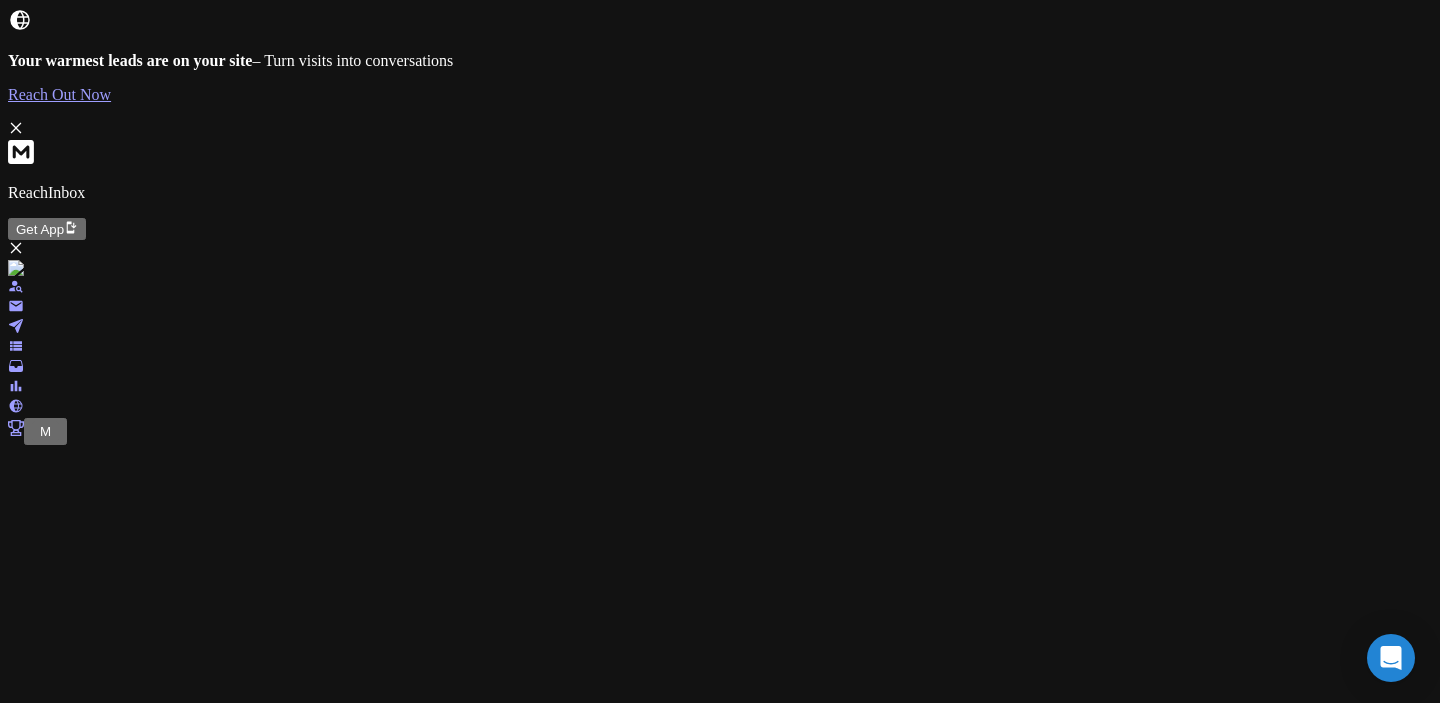 click on "Test 1" at bounding box center (71, 1866) 